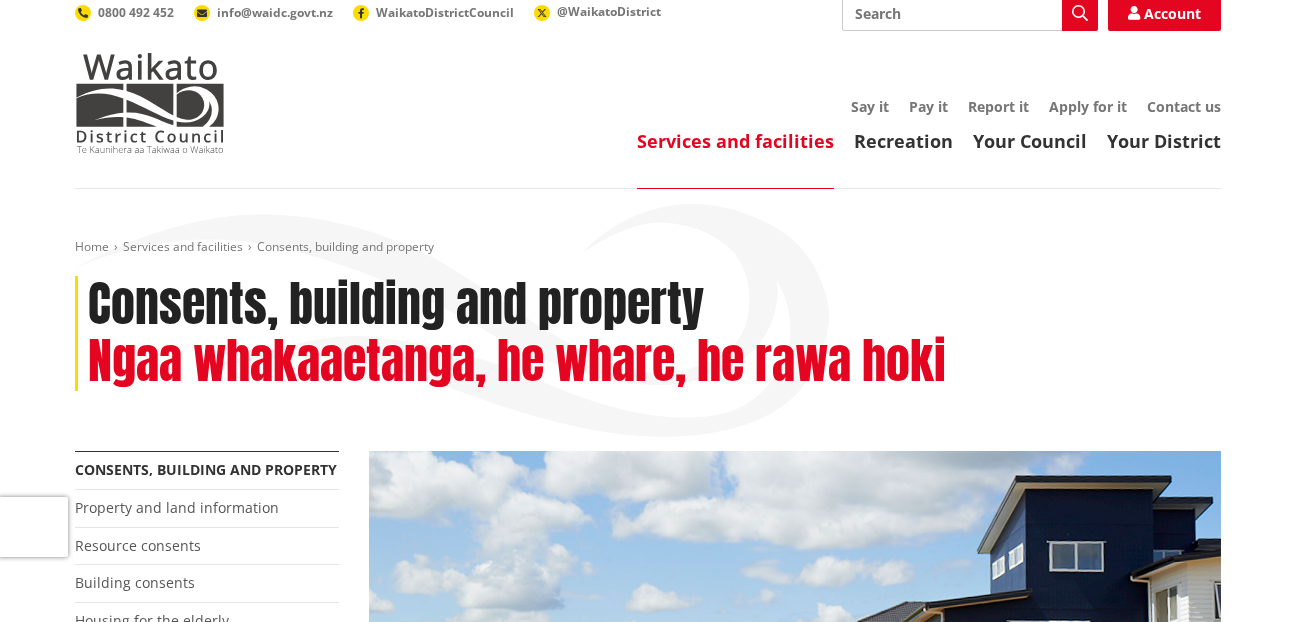 scroll, scrollTop: 0, scrollLeft: 0, axis: both 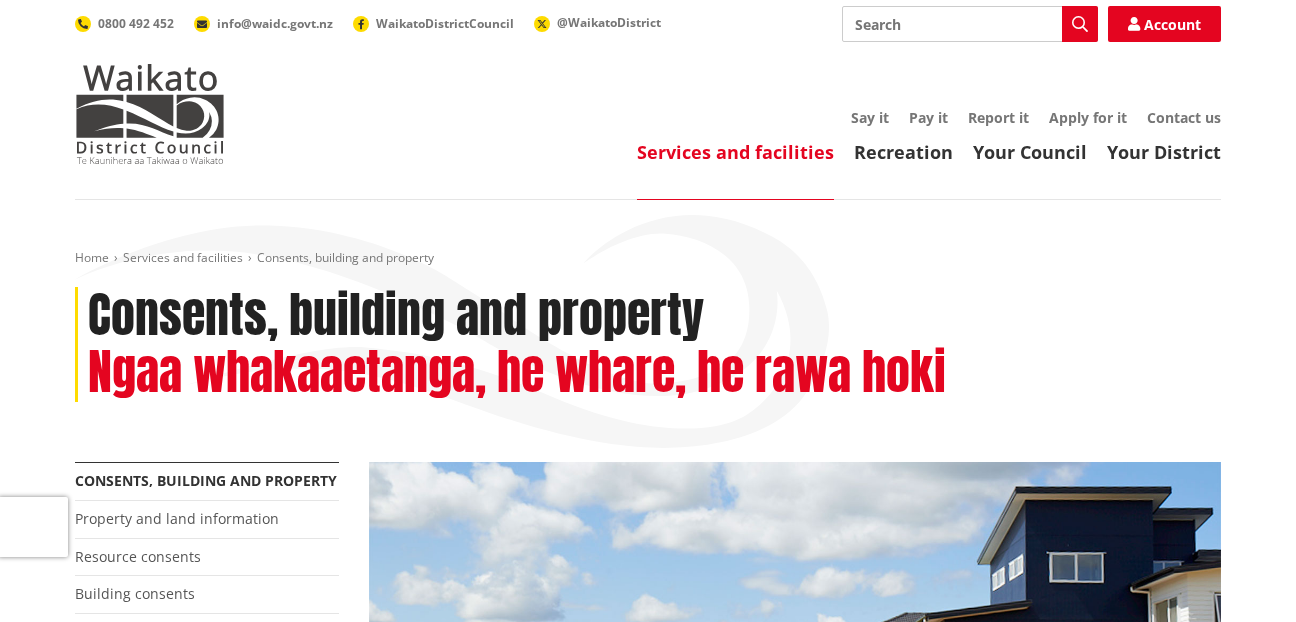 click on "Search" at bounding box center (970, 24) 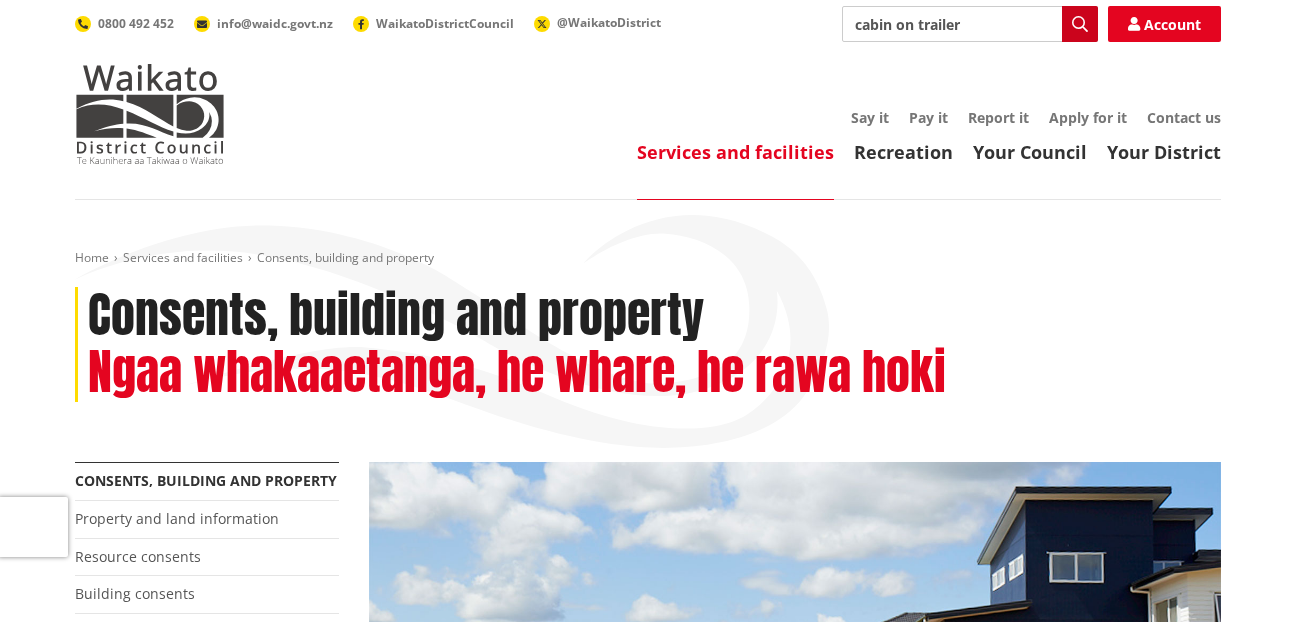 type on "cabin on trailer" 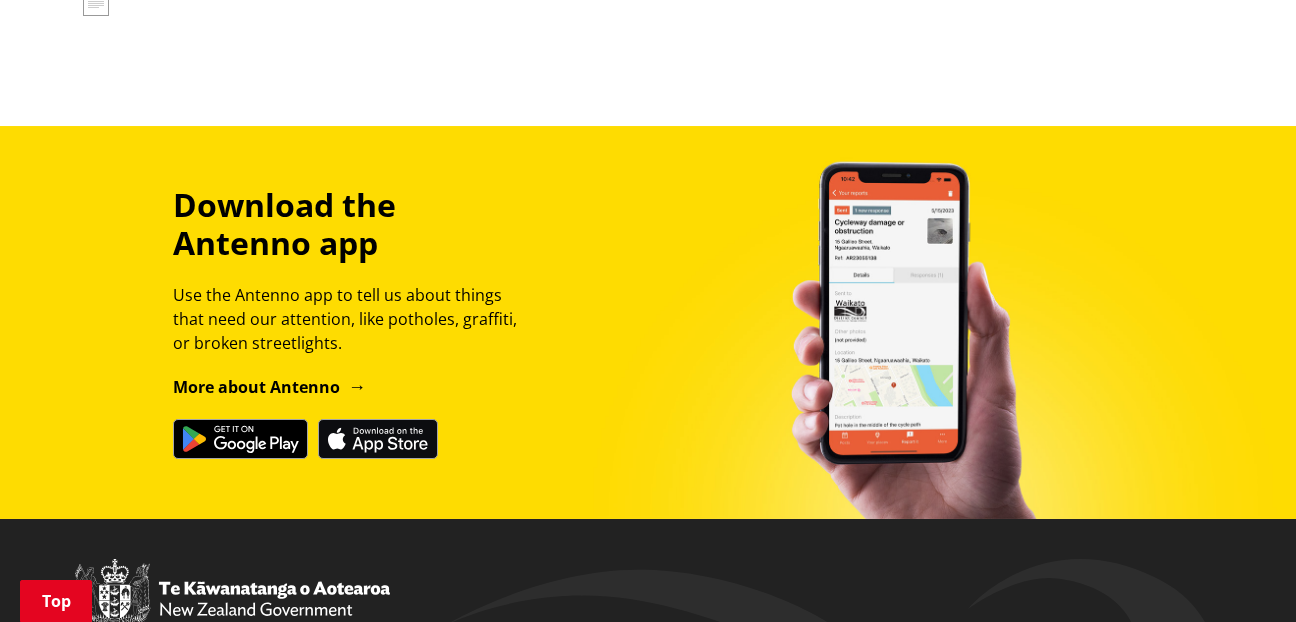 scroll, scrollTop: 1457, scrollLeft: 0, axis: vertical 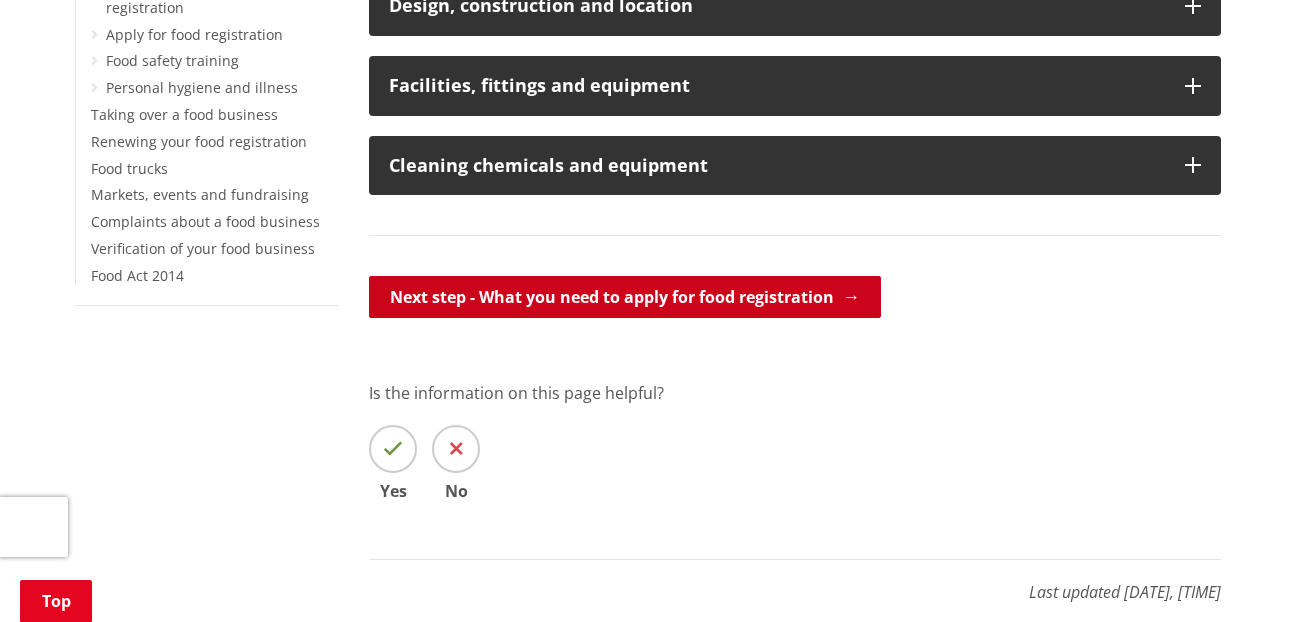 click on "Next step - What you need to apply for food registration" at bounding box center [625, 297] 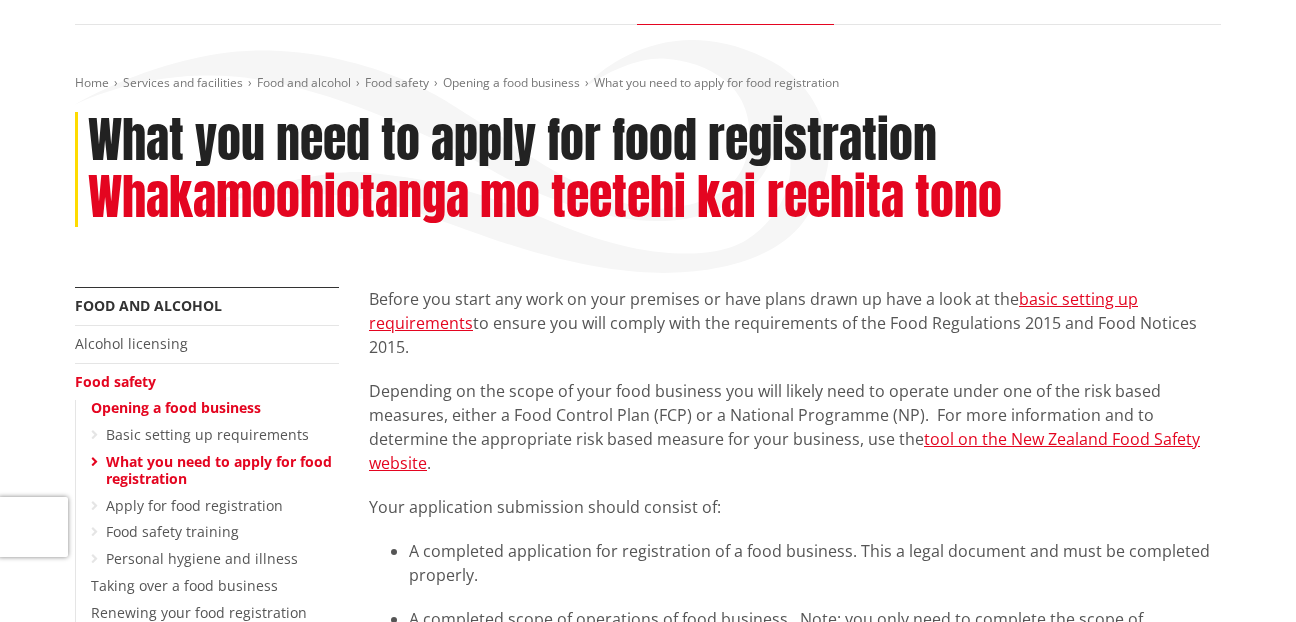 scroll, scrollTop: 174, scrollLeft: 0, axis: vertical 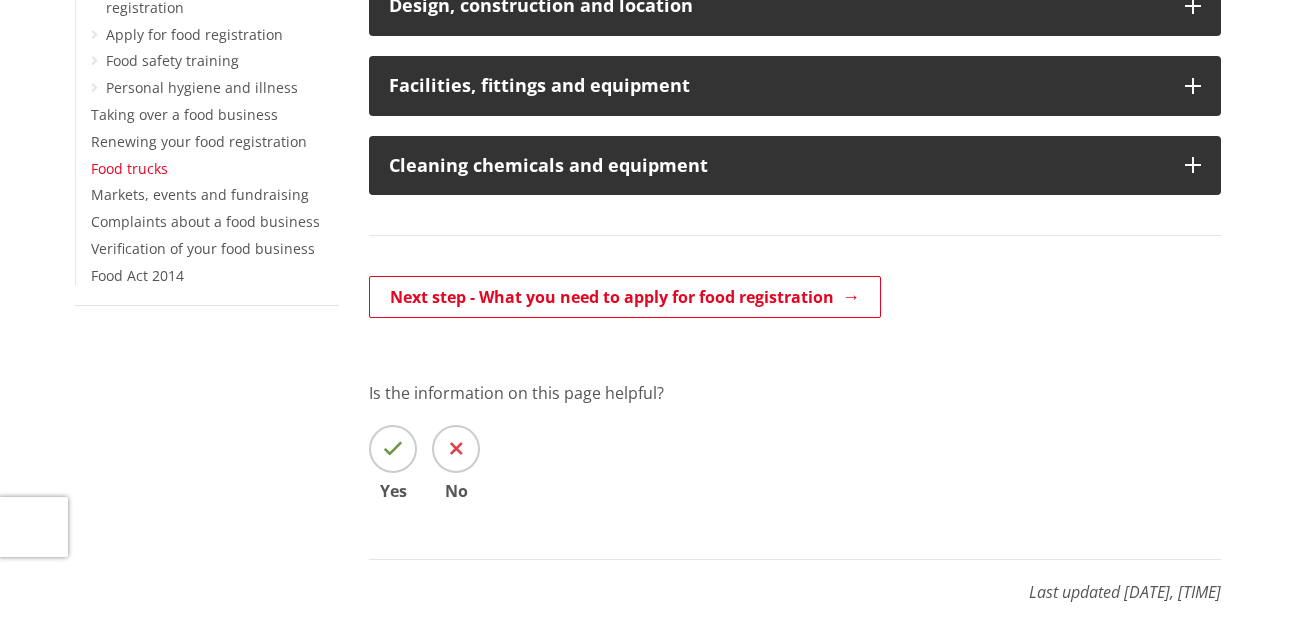 click on "Food trucks" at bounding box center [129, 168] 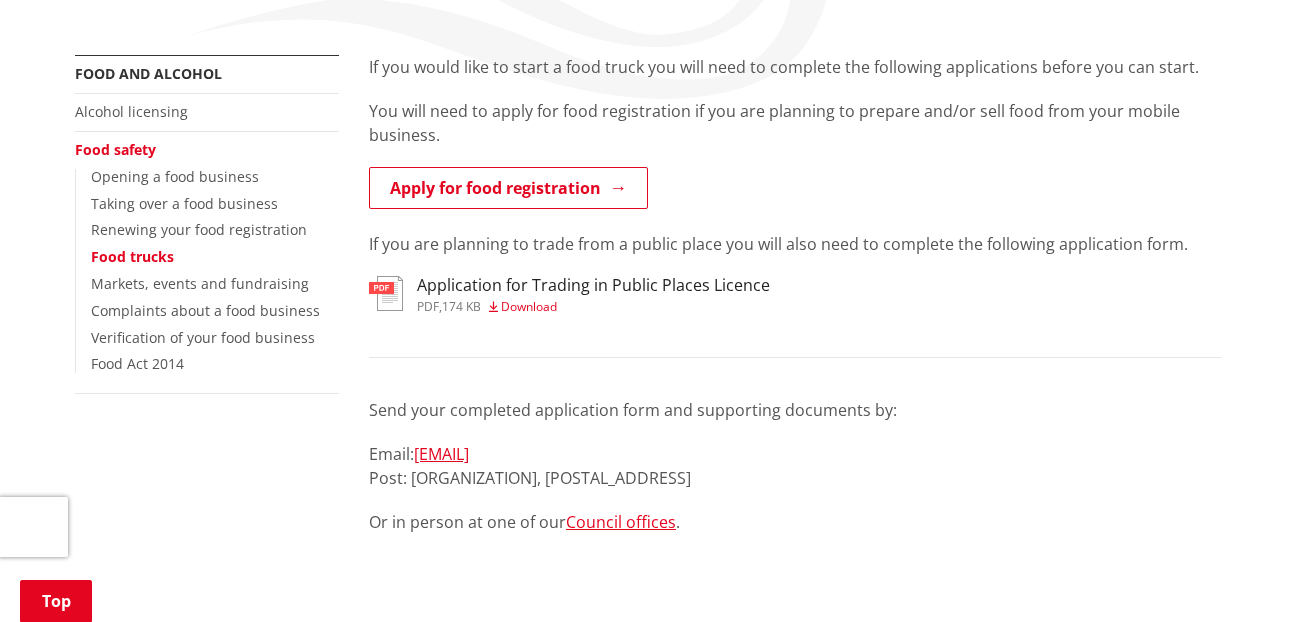 scroll, scrollTop: 350, scrollLeft: 0, axis: vertical 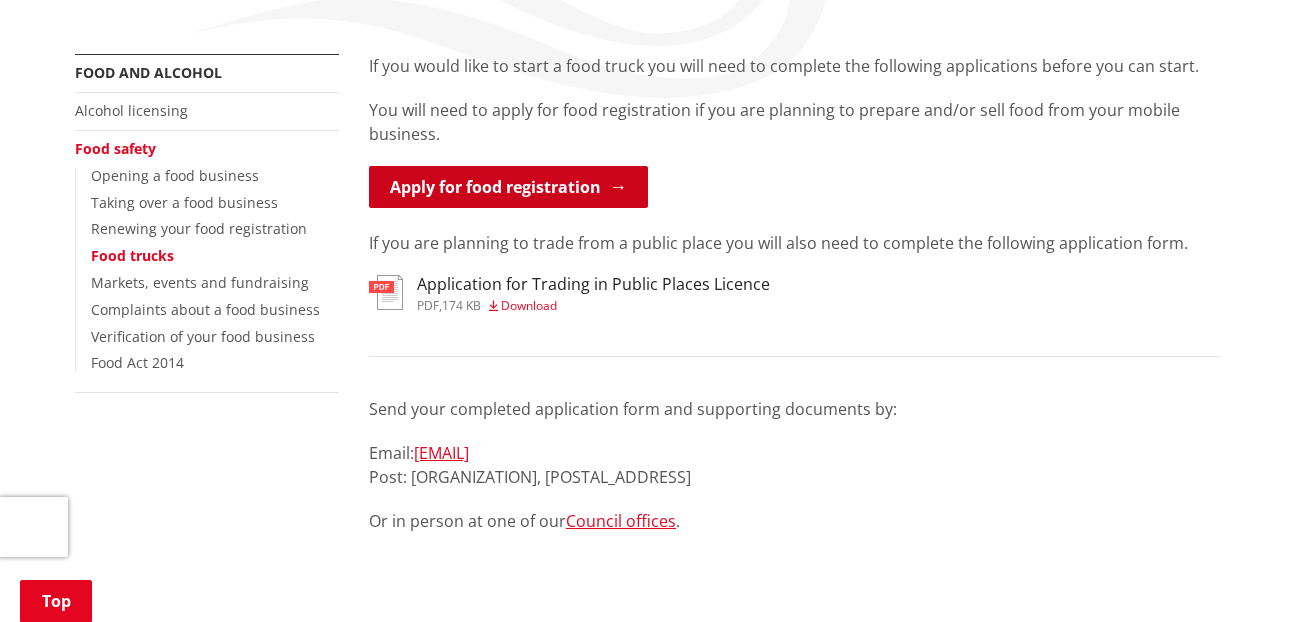 click on "Apply for food registration" at bounding box center (508, 187) 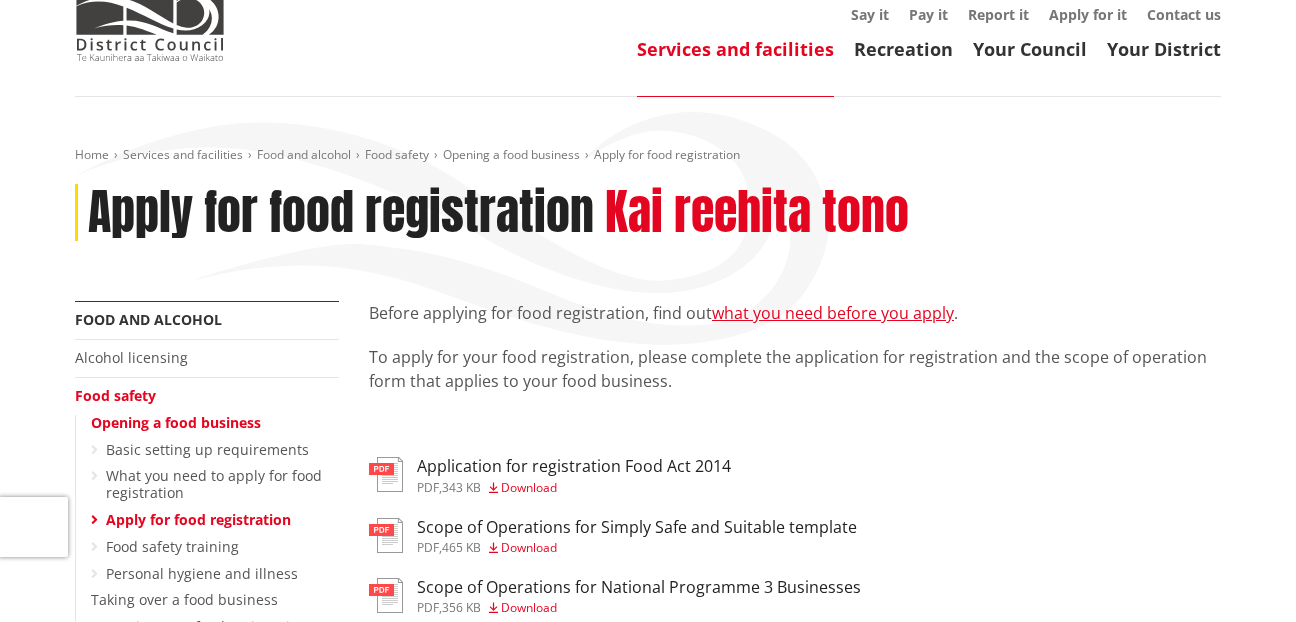 scroll, scrollTop: 104, scrollLeft: 0, axis: vertical 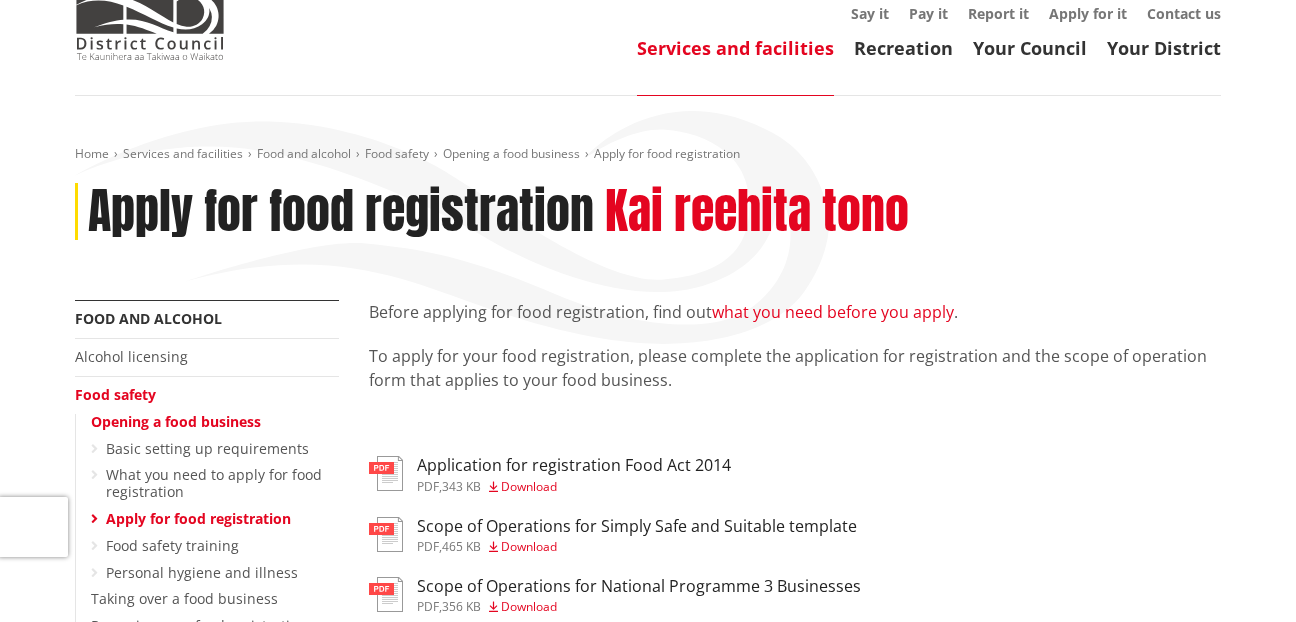 click on "what you need before you apply" at bounding box center (833, 312) 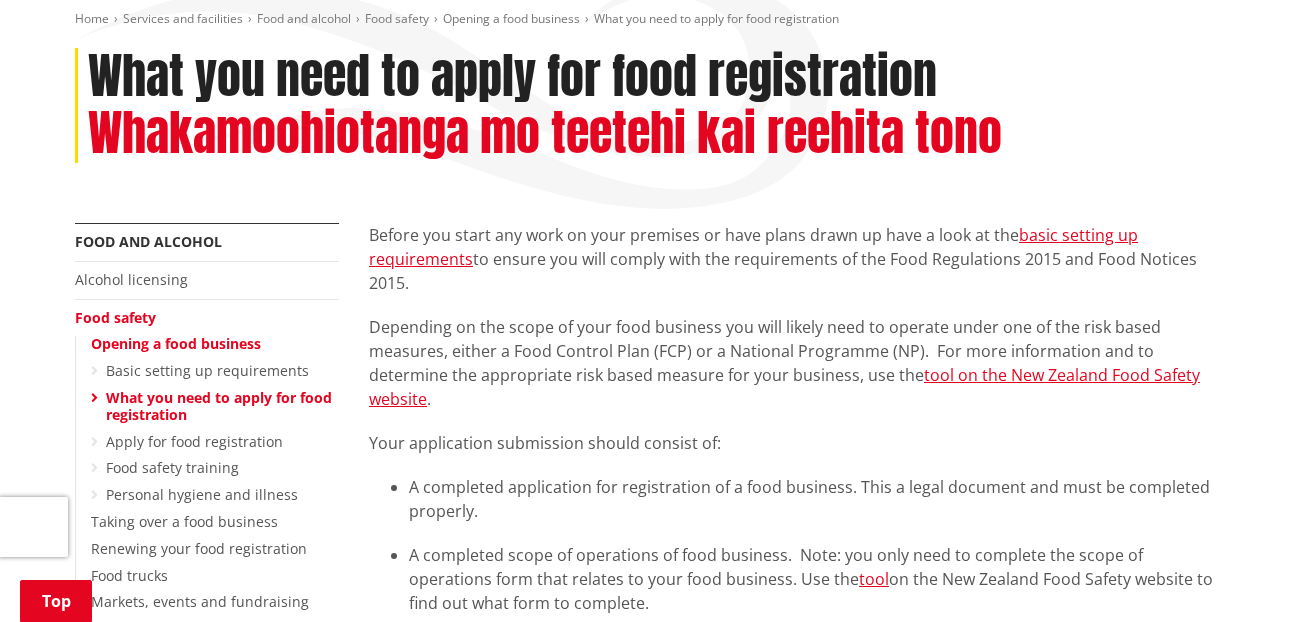 scroll, scrollTop: 240, scrollLeft: 0, axis: vertical 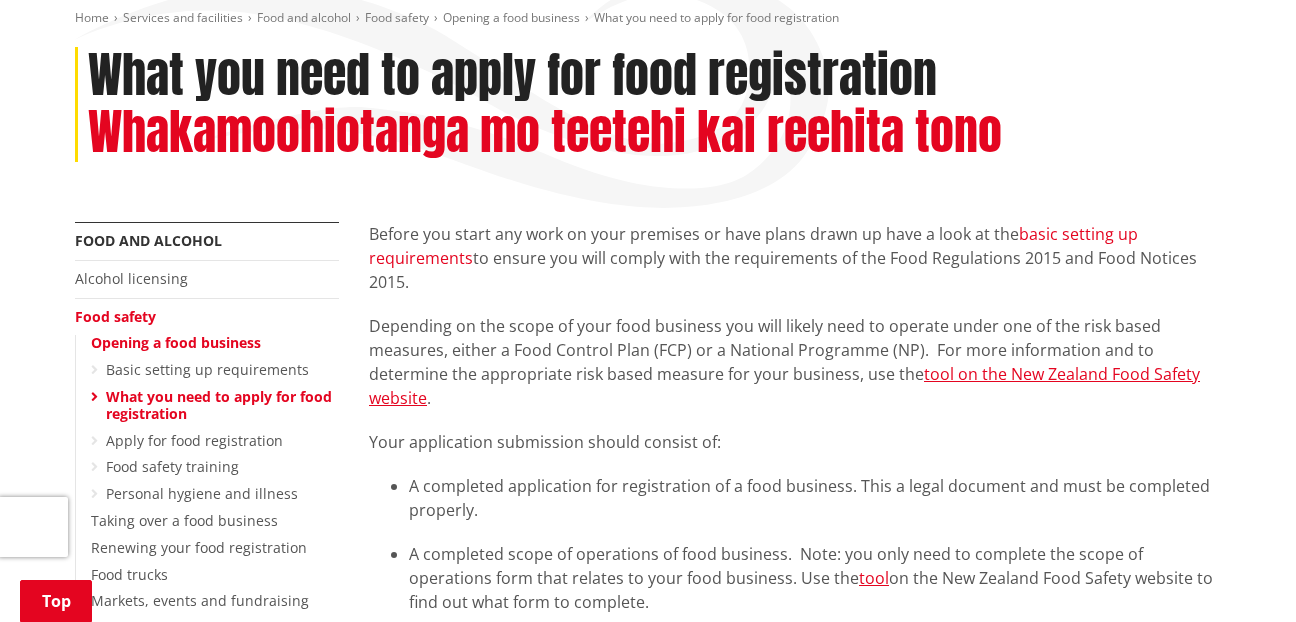 click on "basic setting up requirements" at bounding box center [753, 246] 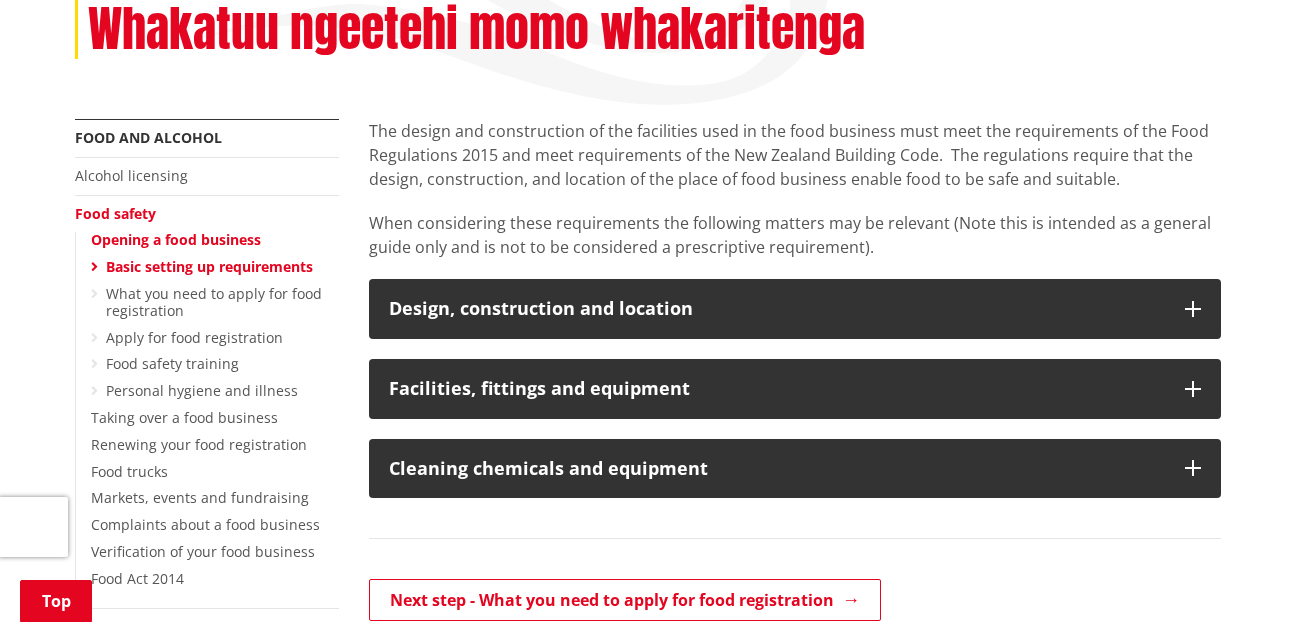 scroll, scrollTop: 344, scrollLeft: 0, axis: vertical 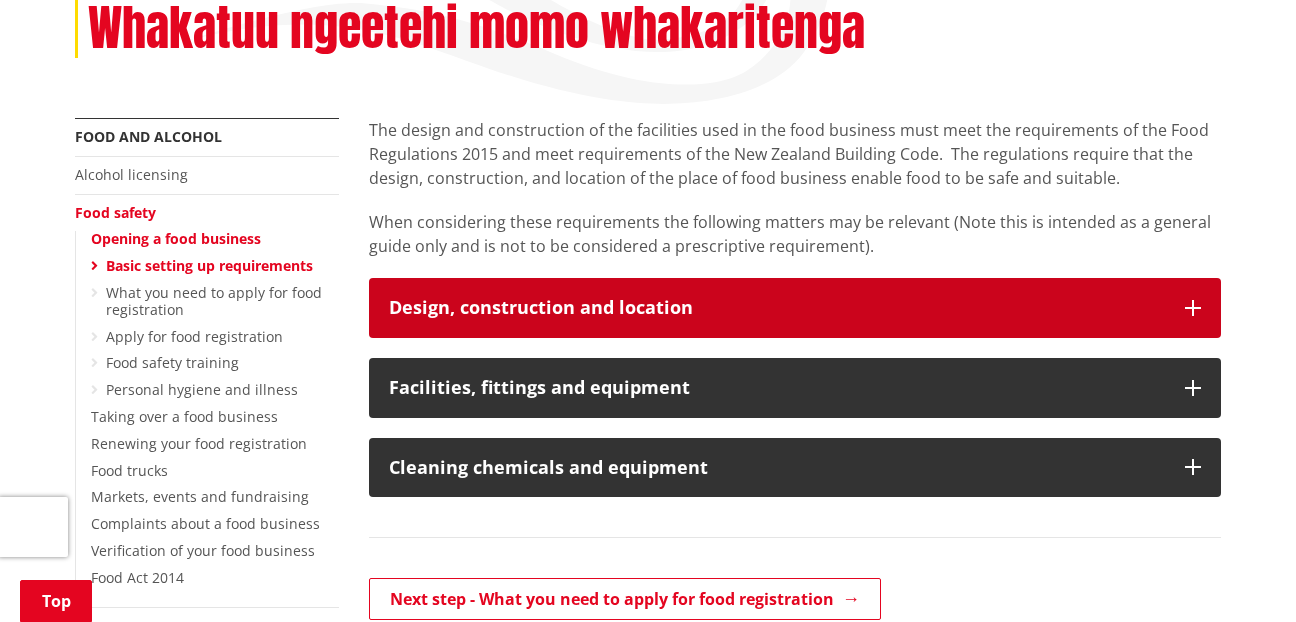 click at bounding box center [1193, 308] 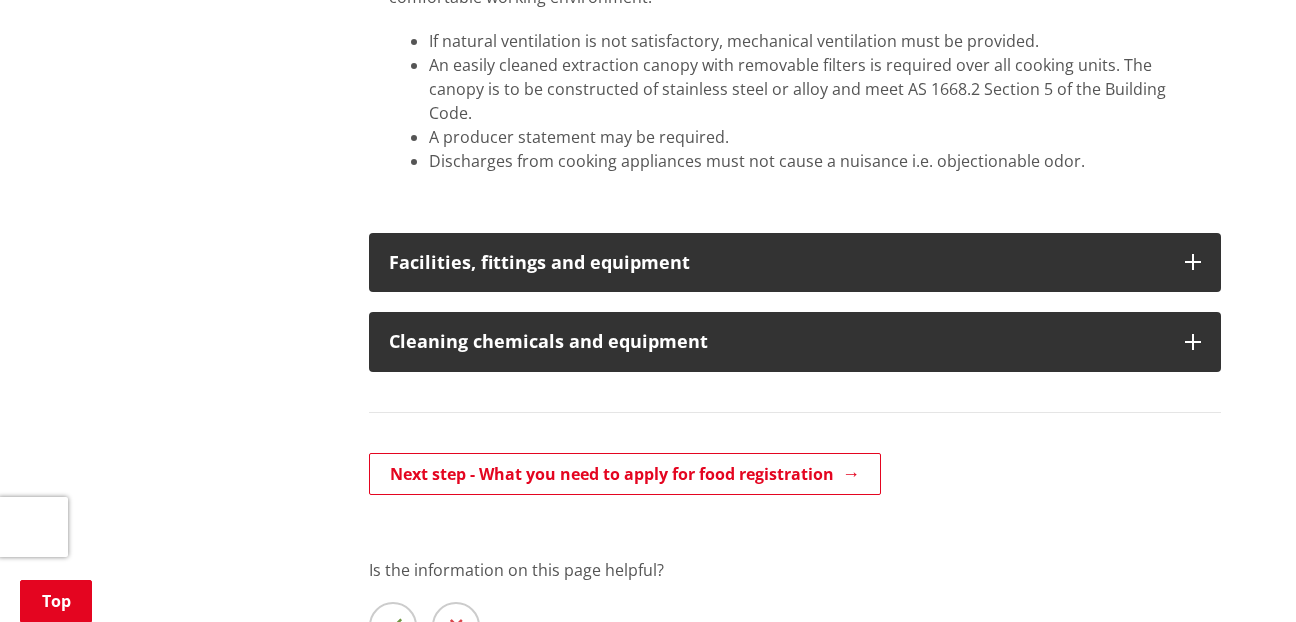 scroll, scrollTop: 2226, scrollLeft: 0, axis: vertical 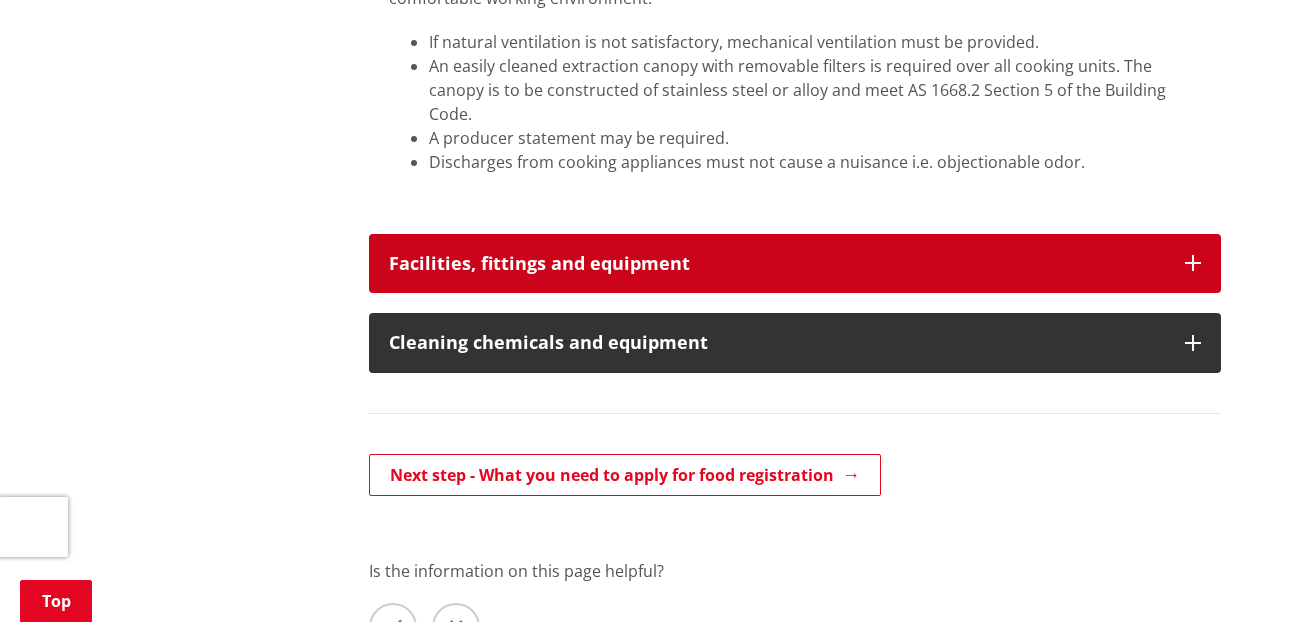 click on "Facilities, fittings and equipment" at bounding box center (795, 264) 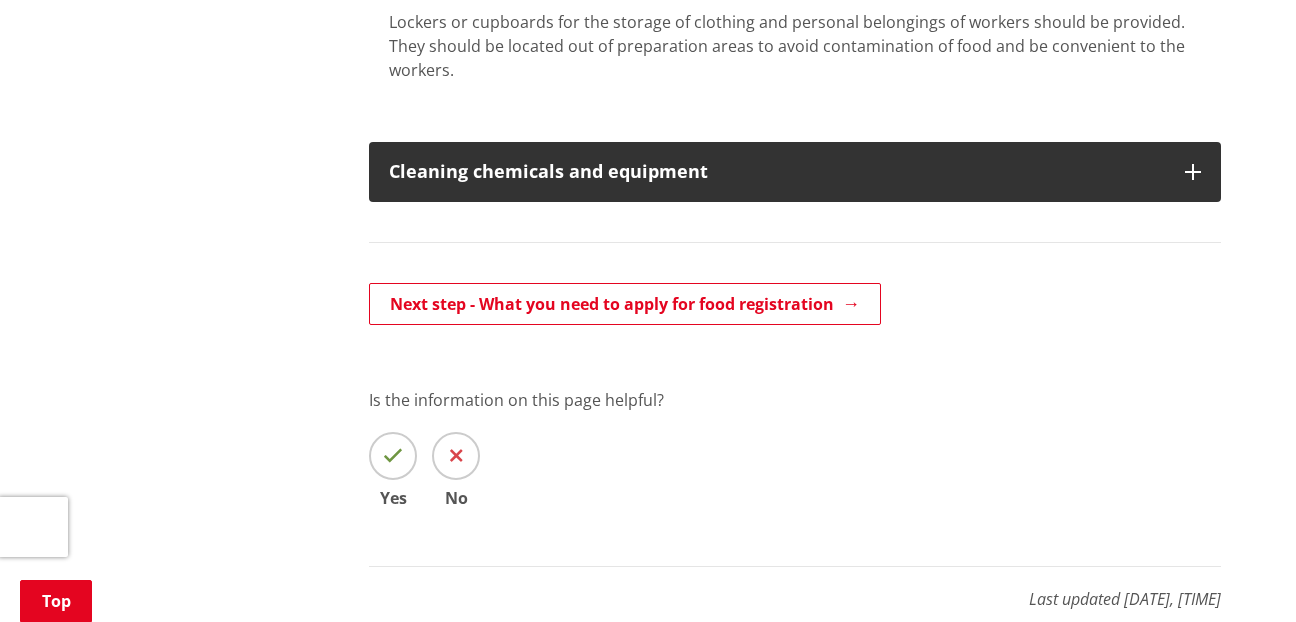 scroll, scrollTop: 3078, scrollLeft: 0, axis: vertical 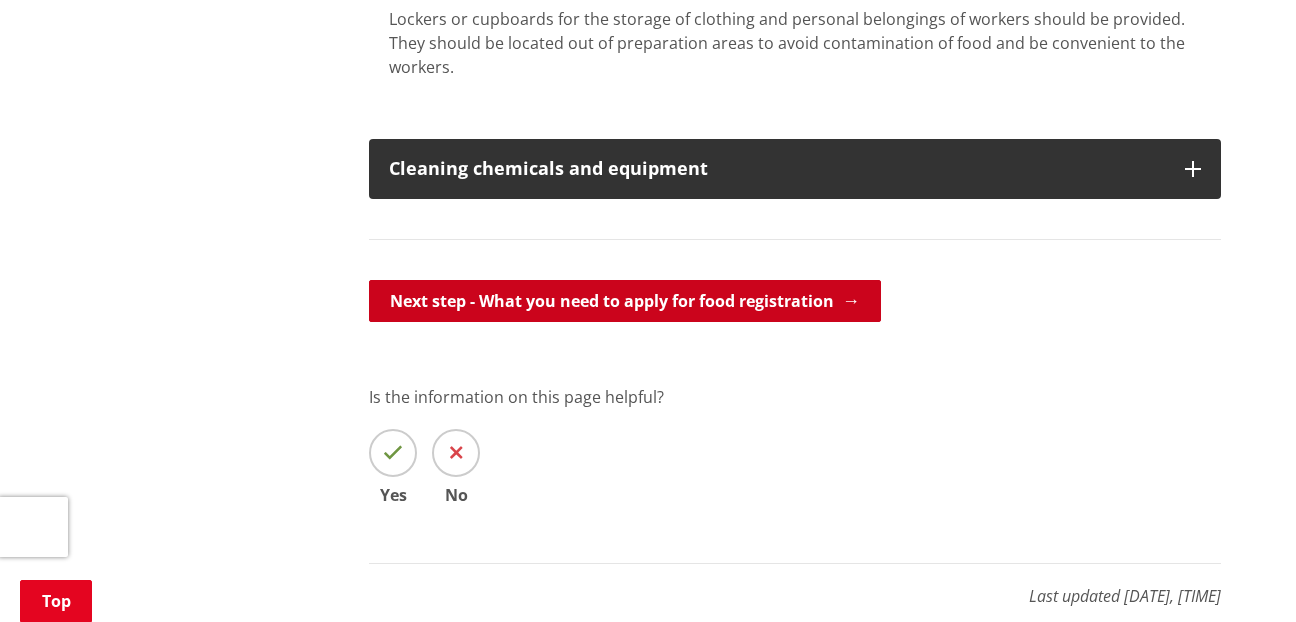drag, startPoint x: 832, startPoint y: 253, endPoint x: 789, endPoint y: 248, distance: 43.289722 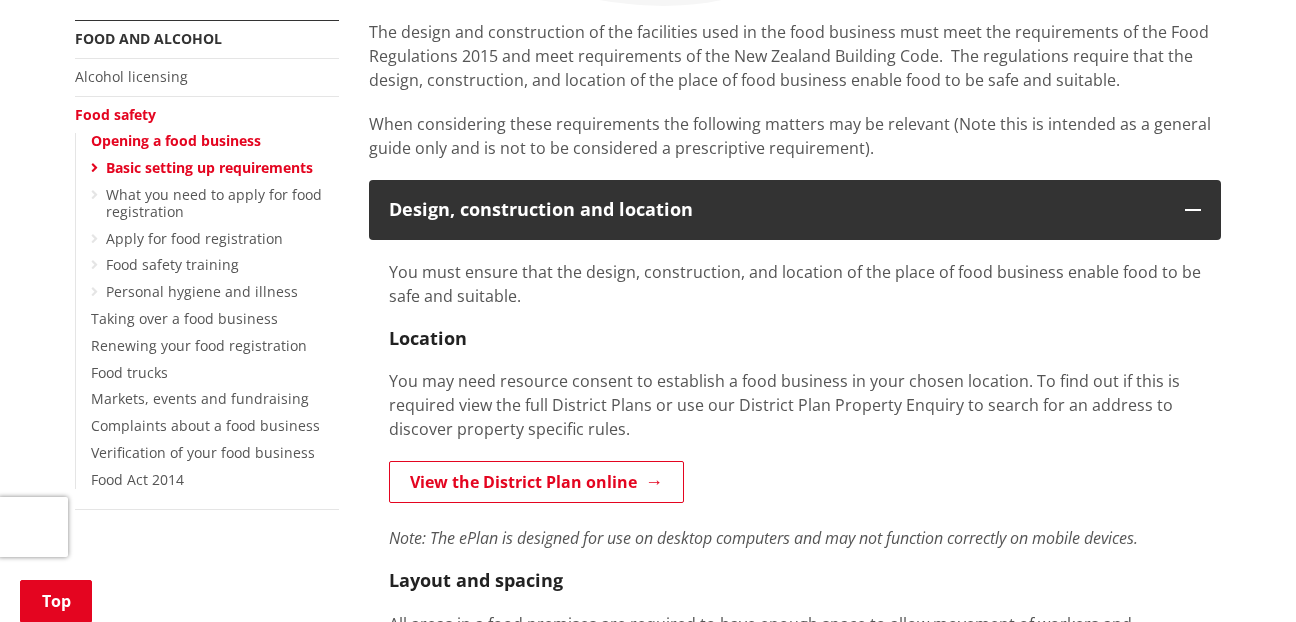 scroll, scrollTop: 444, scrollLeft: 0, axis: vertical 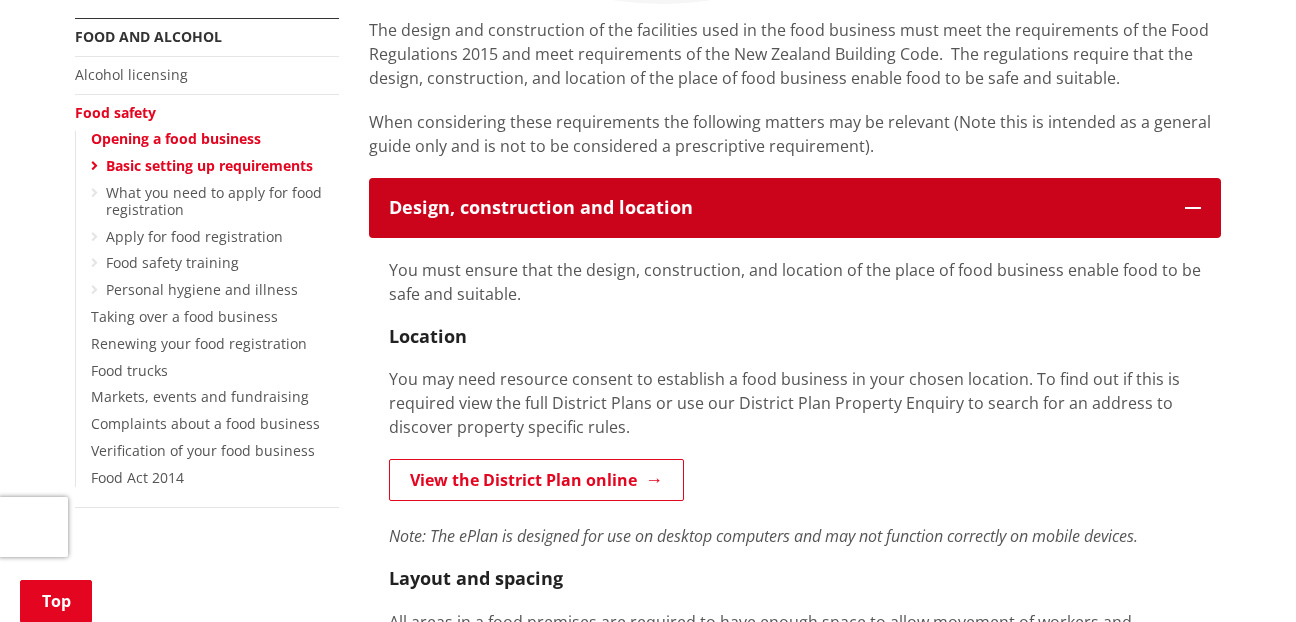 drag, startPoint x: 789, startPoint y: 248, endPoint x: 1188, endPoint y: 200, distance: 401.87686 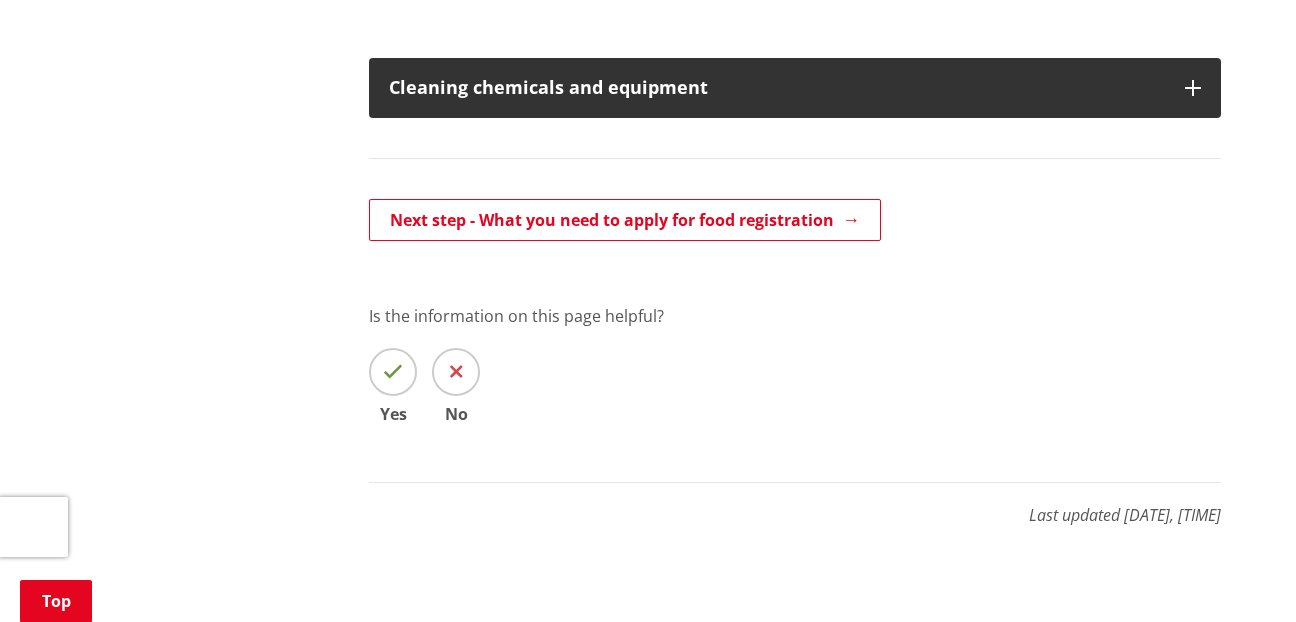 scroll, scrollTop: 1402, scrollLeft: 0, axis: vertical 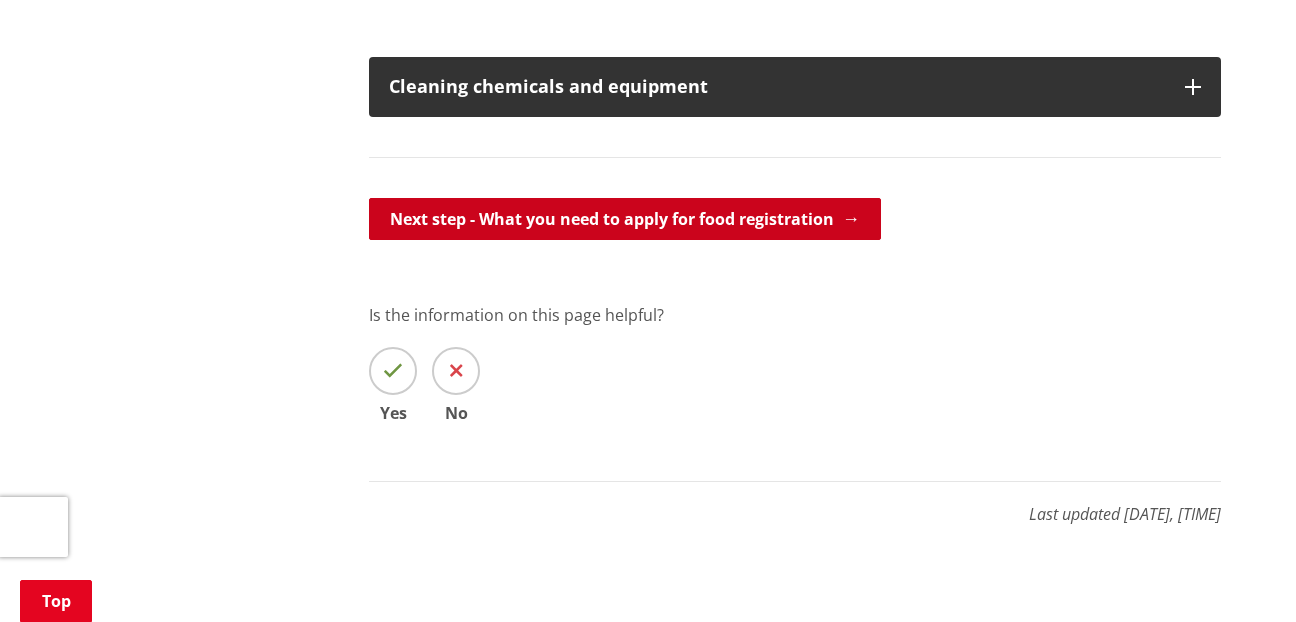 click on "Next step - What you need to apply for food registration" at bounding box center (625, 219) 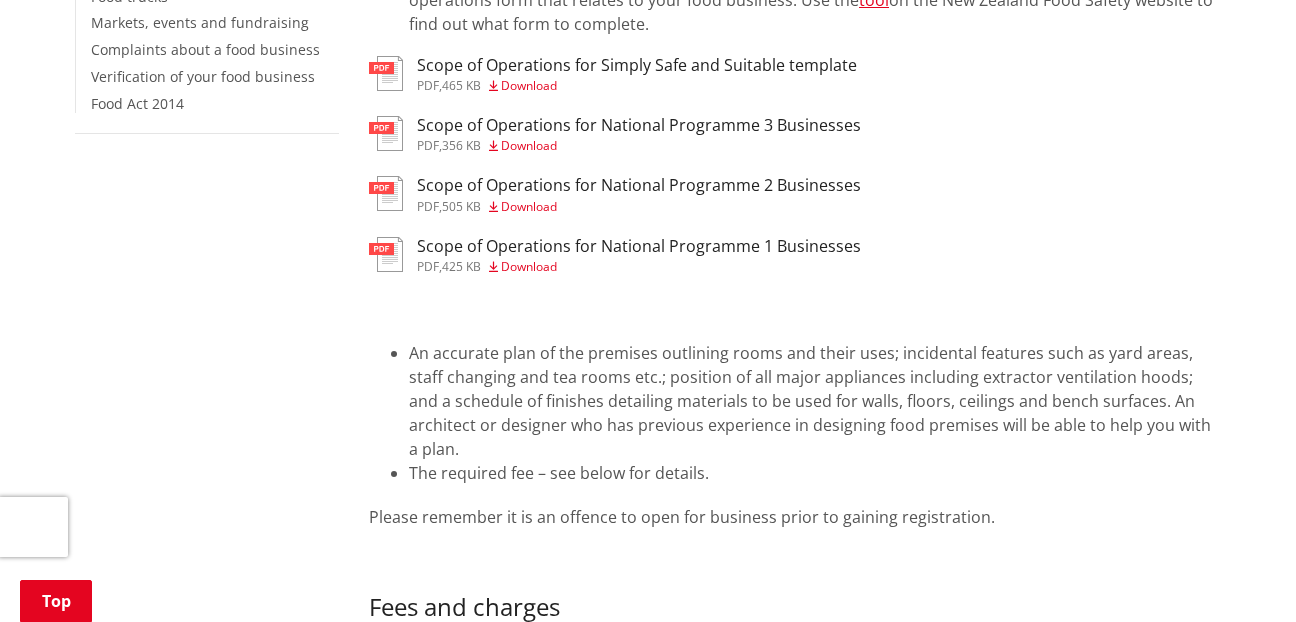 scroll, scrollTop: 823, scrollLeft: 0, axis: vertical 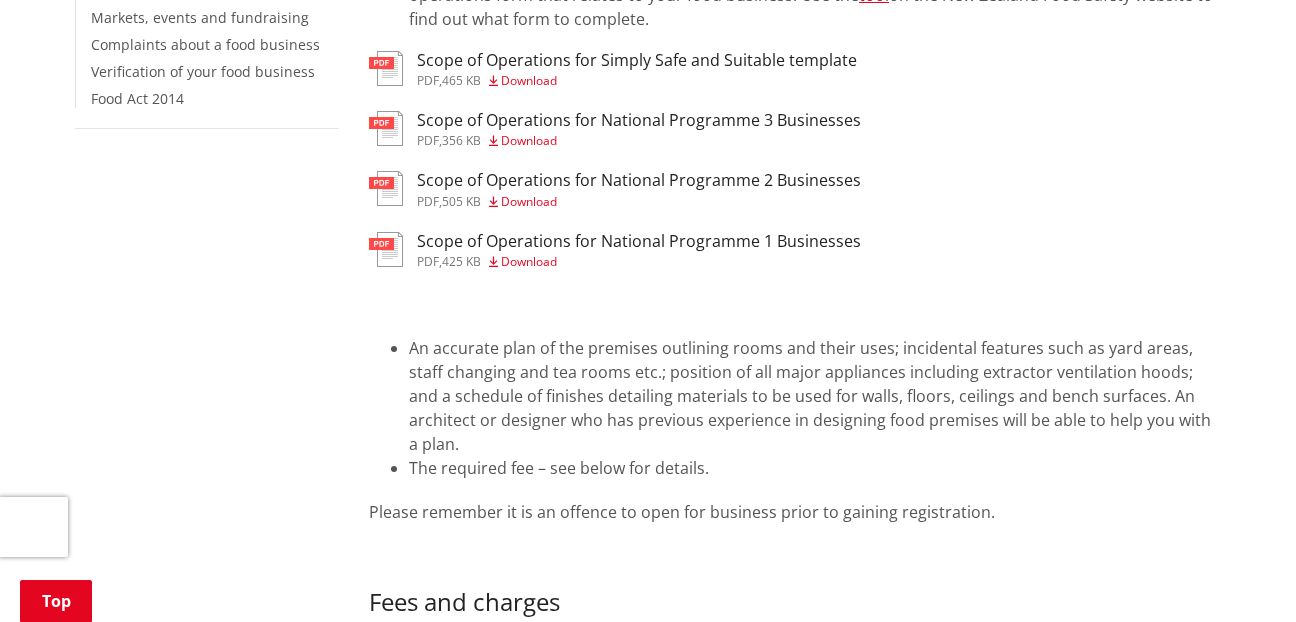 drag, startPoint x: 906, startPoint y: 268, endPoint x: 936, endPoint y: 148, distance: 123.69317 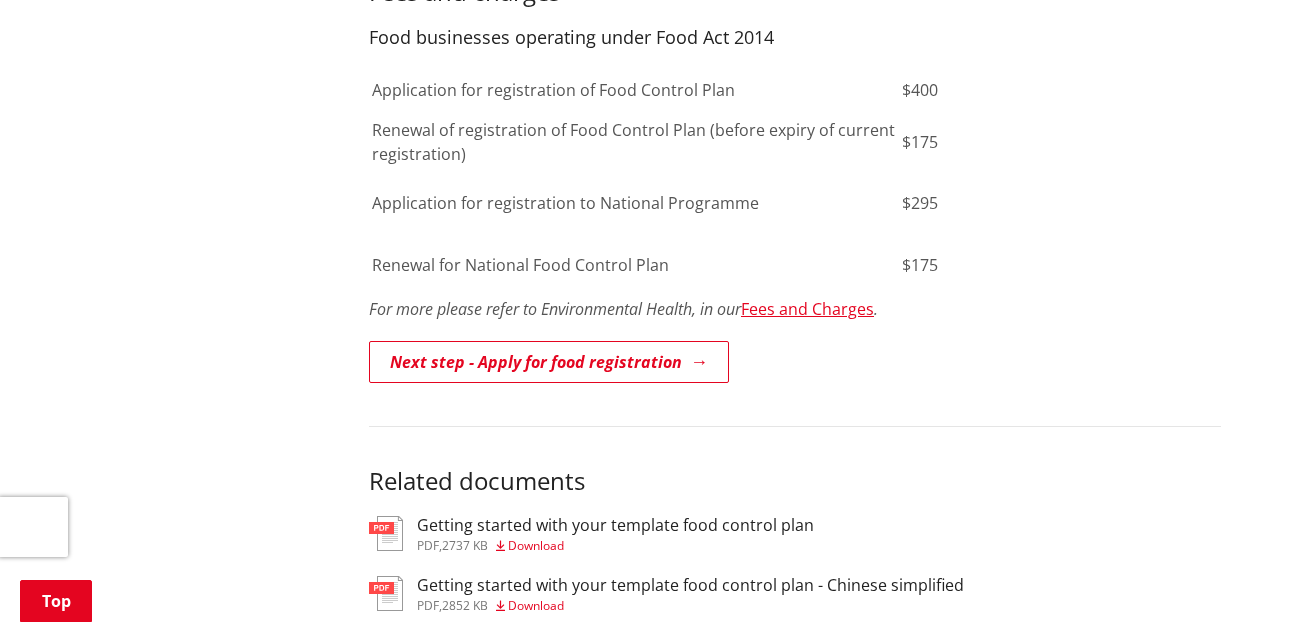 scroll, scrollTop: 1434, scrollLeft: 0, axis: vertical 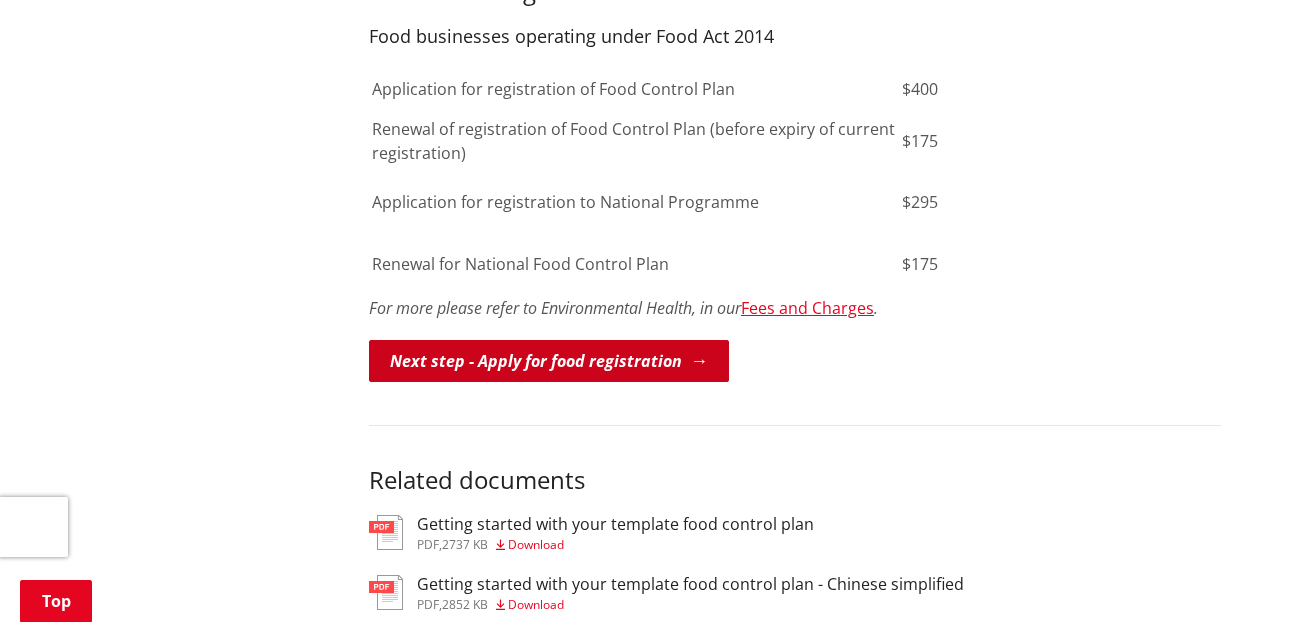 click on "Next step - Apply for food registration" at bounding box center [549, 361] 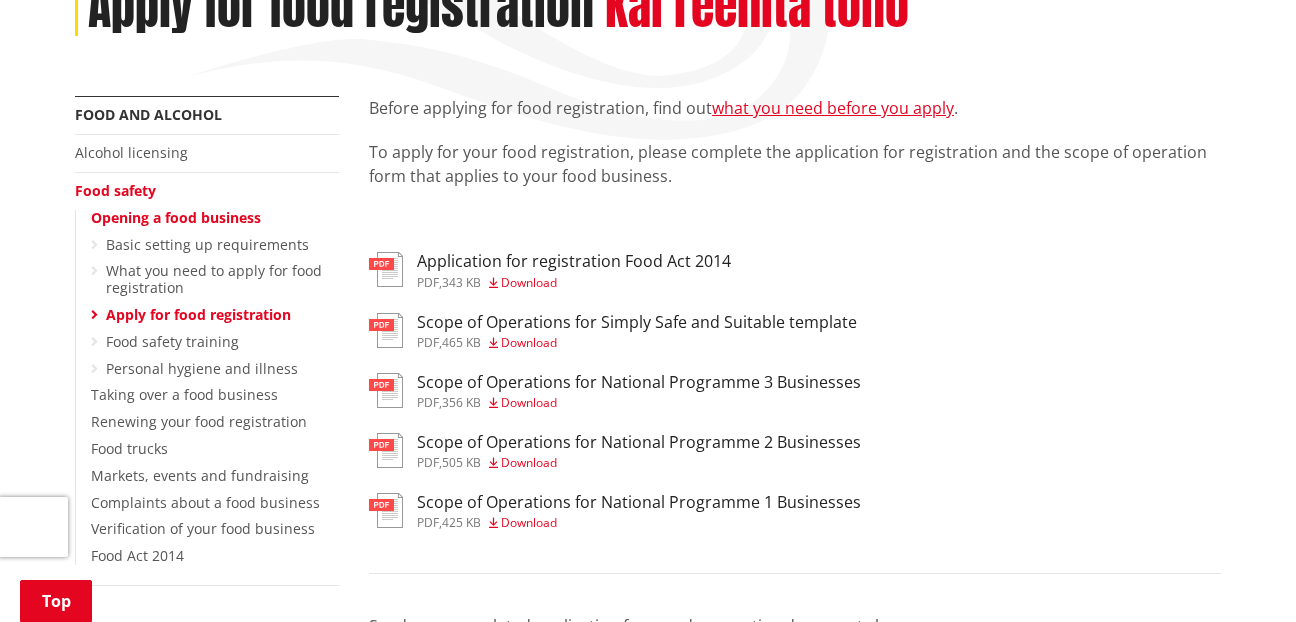 scroll, scrollTop: 307, scrollLeft: 0, axis: vertical 